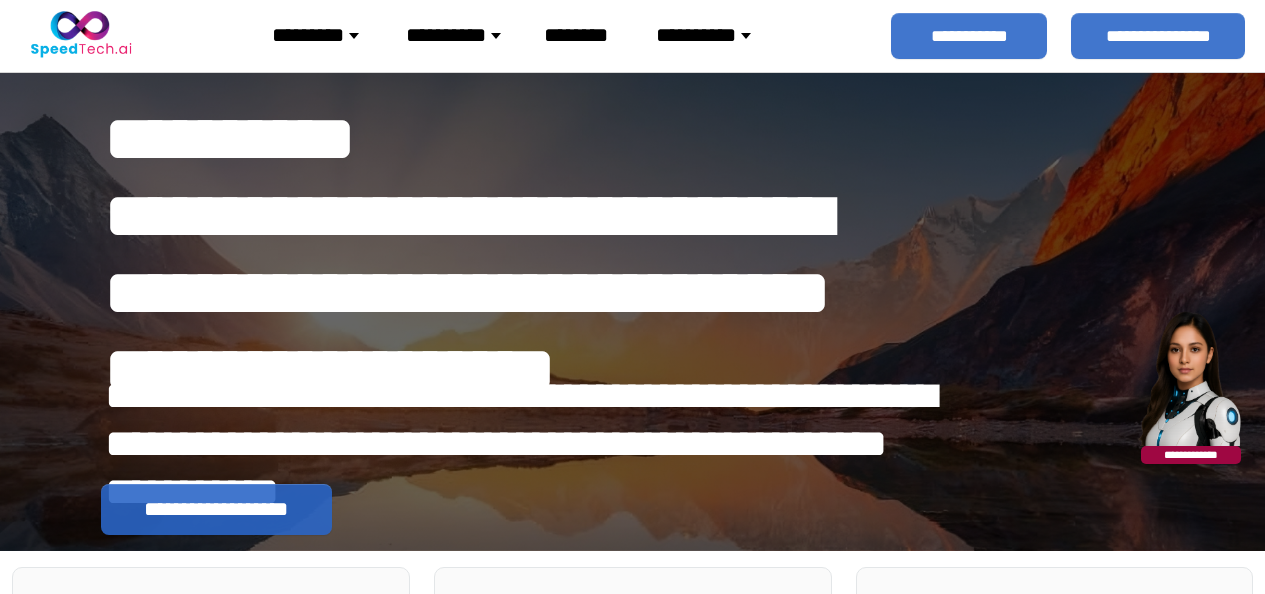 scroll, scrollTop: 0, scrollLeft: 0, axis: both 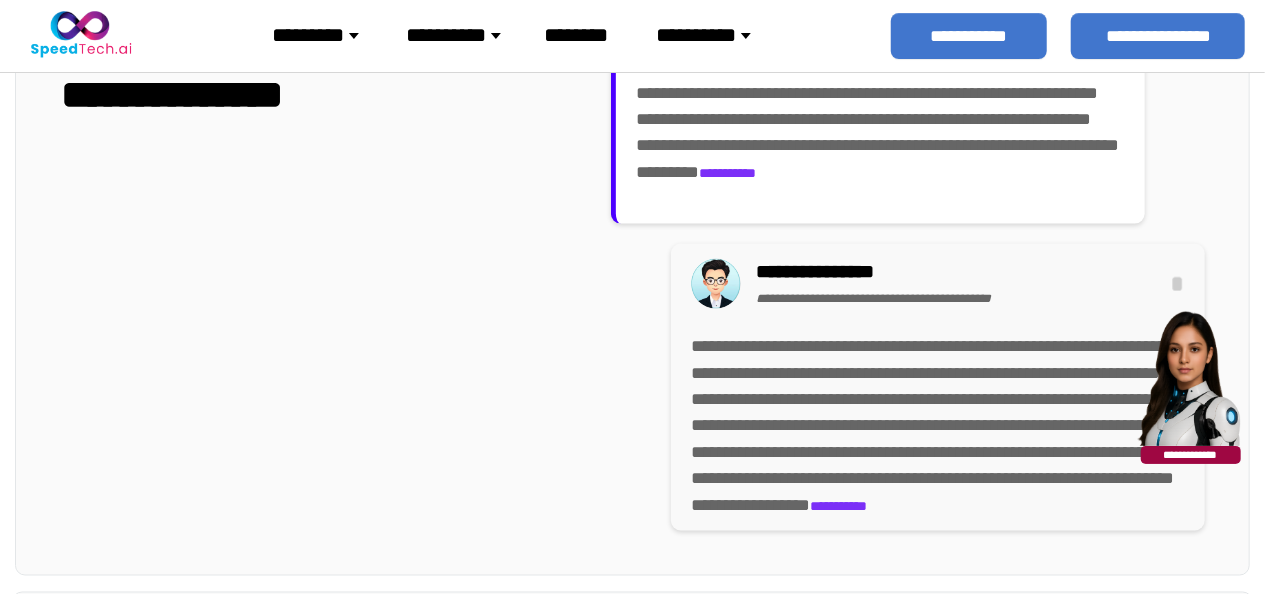 click on "**********" at bounding box center [633, 80] 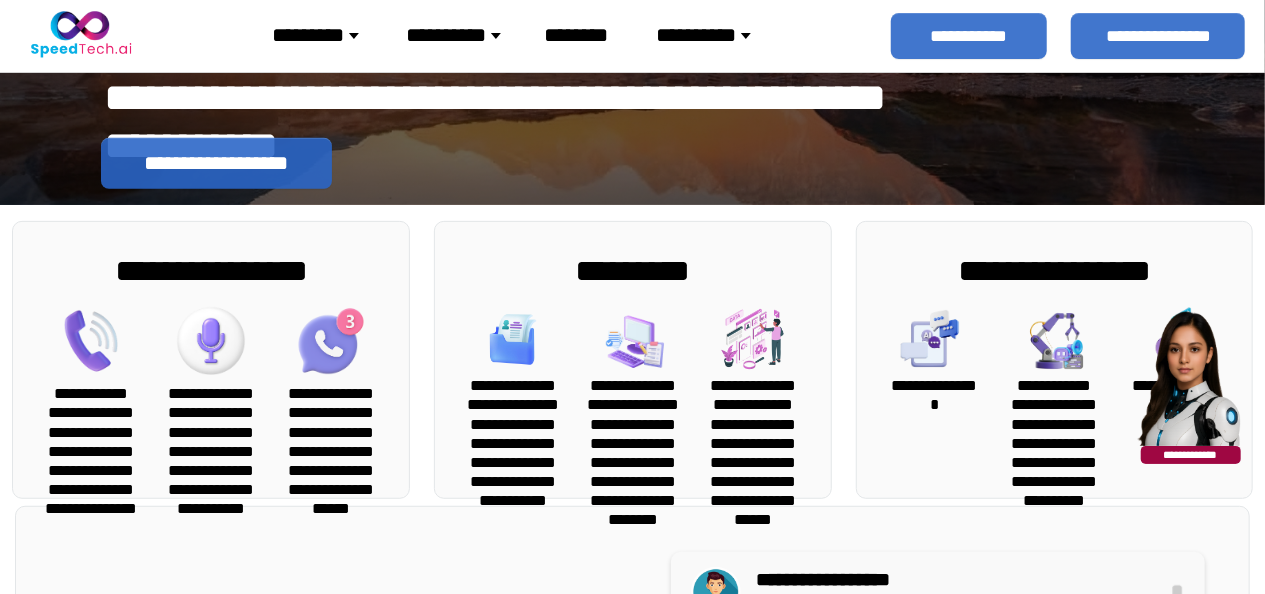 scroll, scrollTop: 0, scrollLeft: 0, axis: both 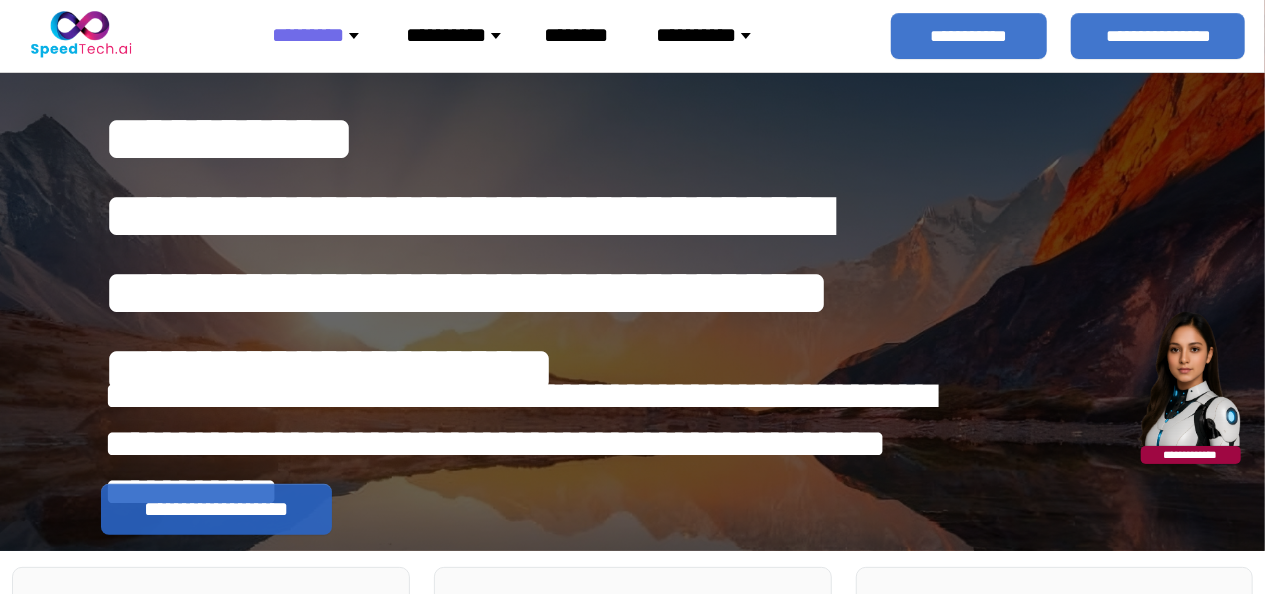 click on "********" at bounding box center [323, 35] 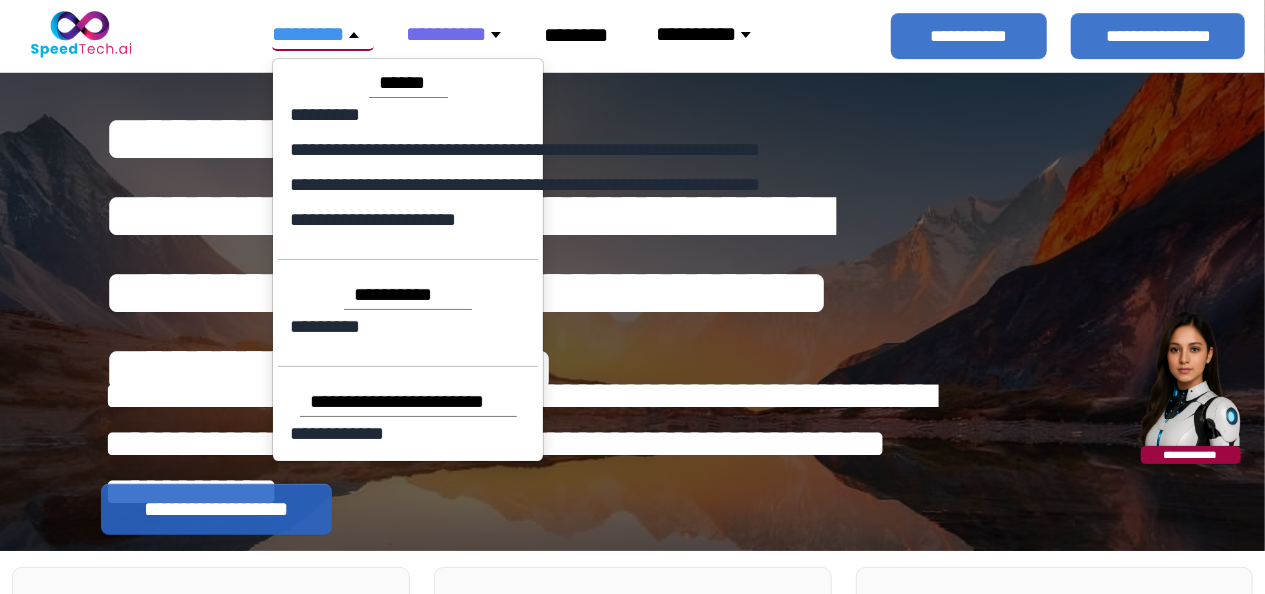 click on "*********" at bounding box center [323, 34] 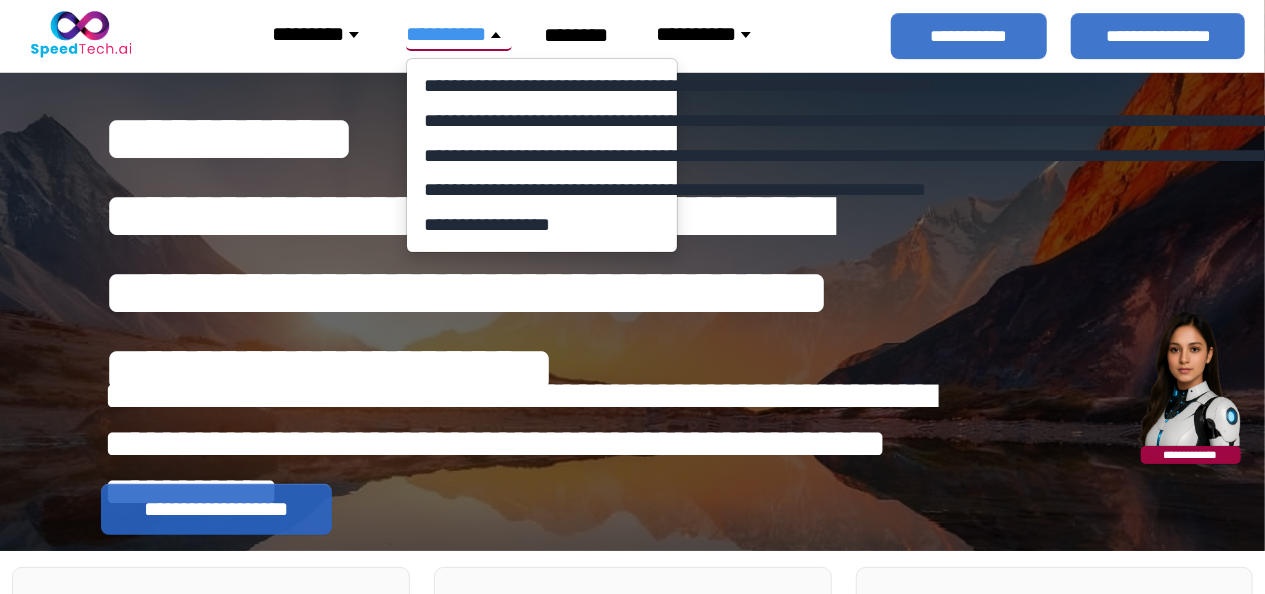 click on "**********" at bounding box center [521, 216] 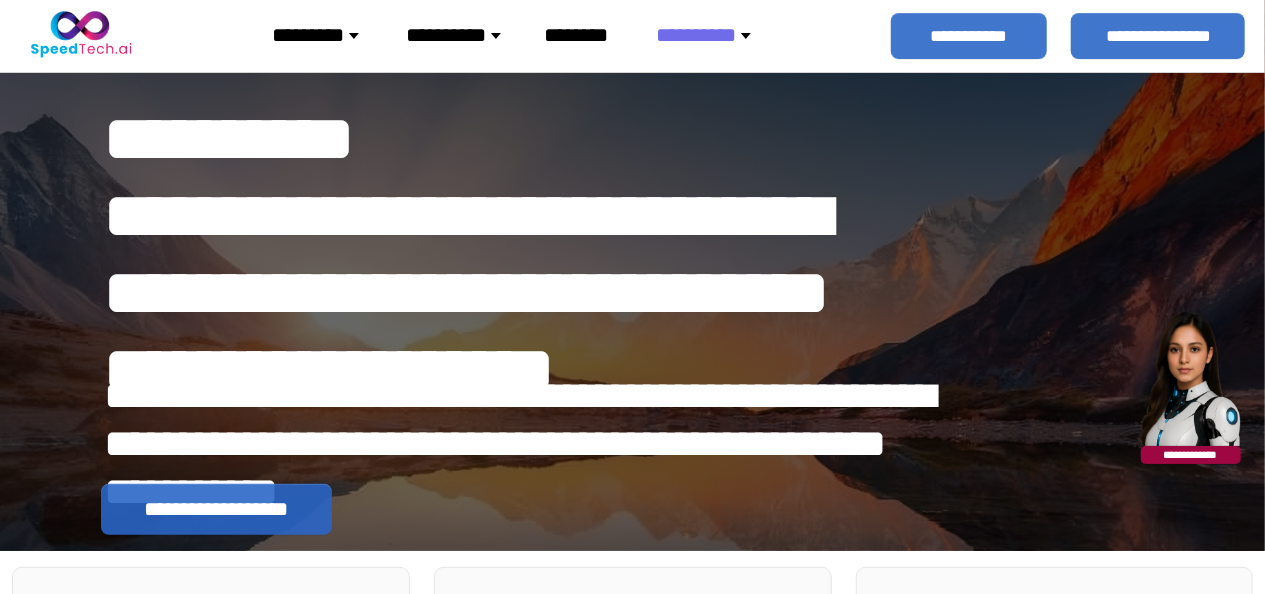 click on "*********" at bounding box center [323, 35] 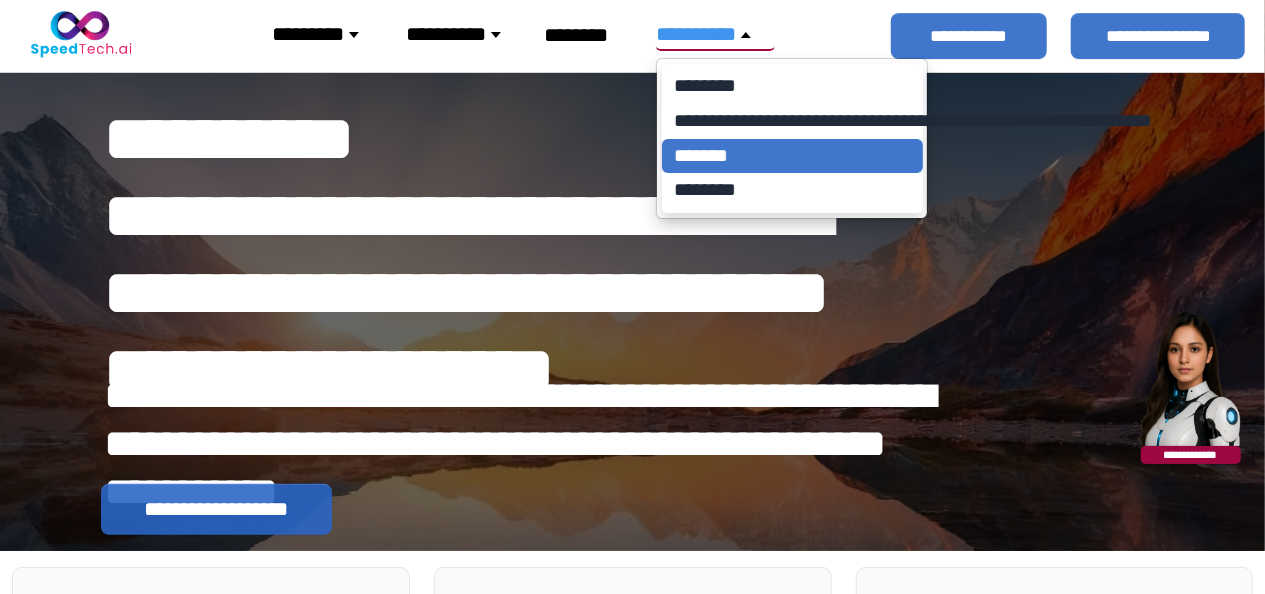 click on "*******" at bounding box center (792, 156) 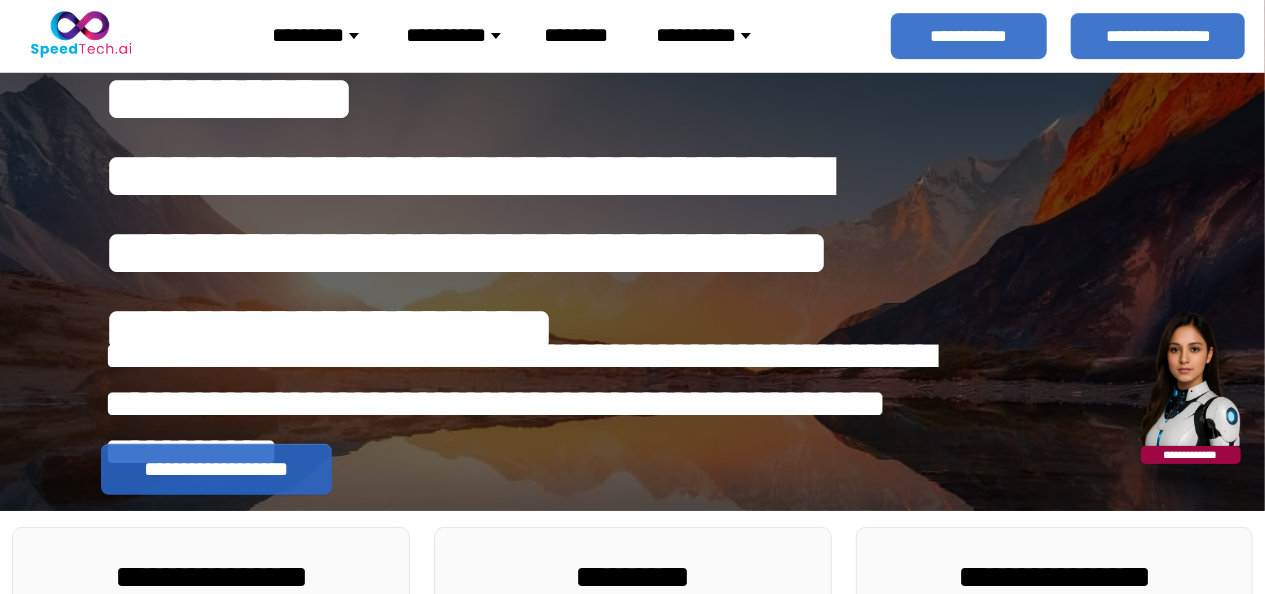 scroll, scrollTop: 0, scrollLeft: 0, axis: both 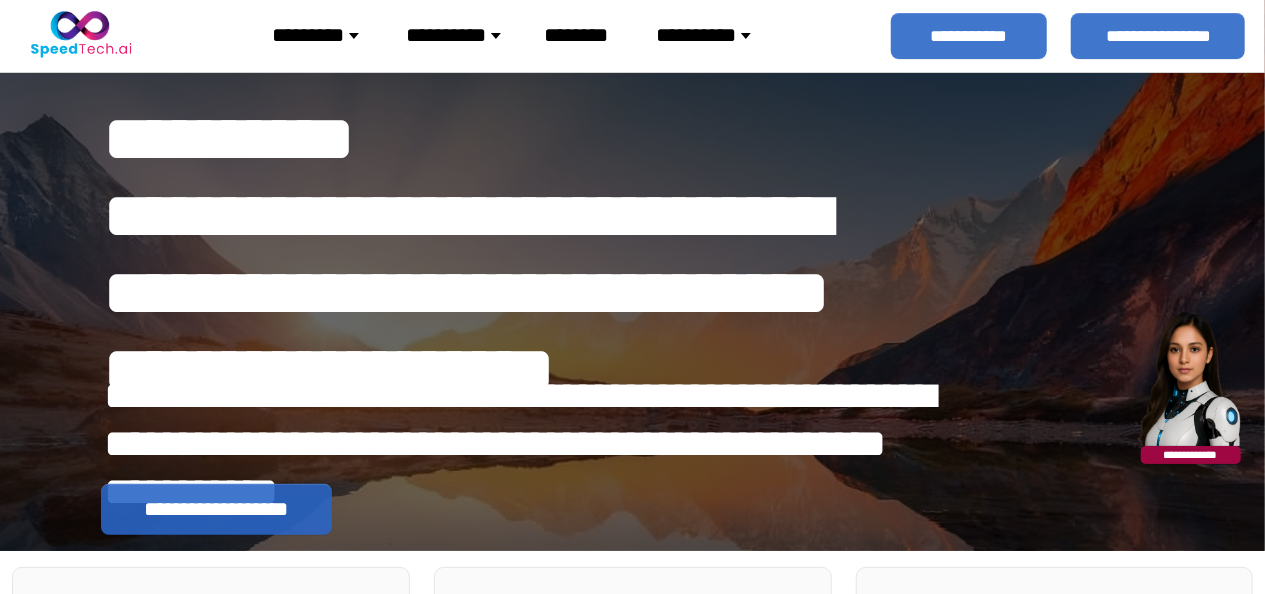 click at bounding box center [1187, 377] 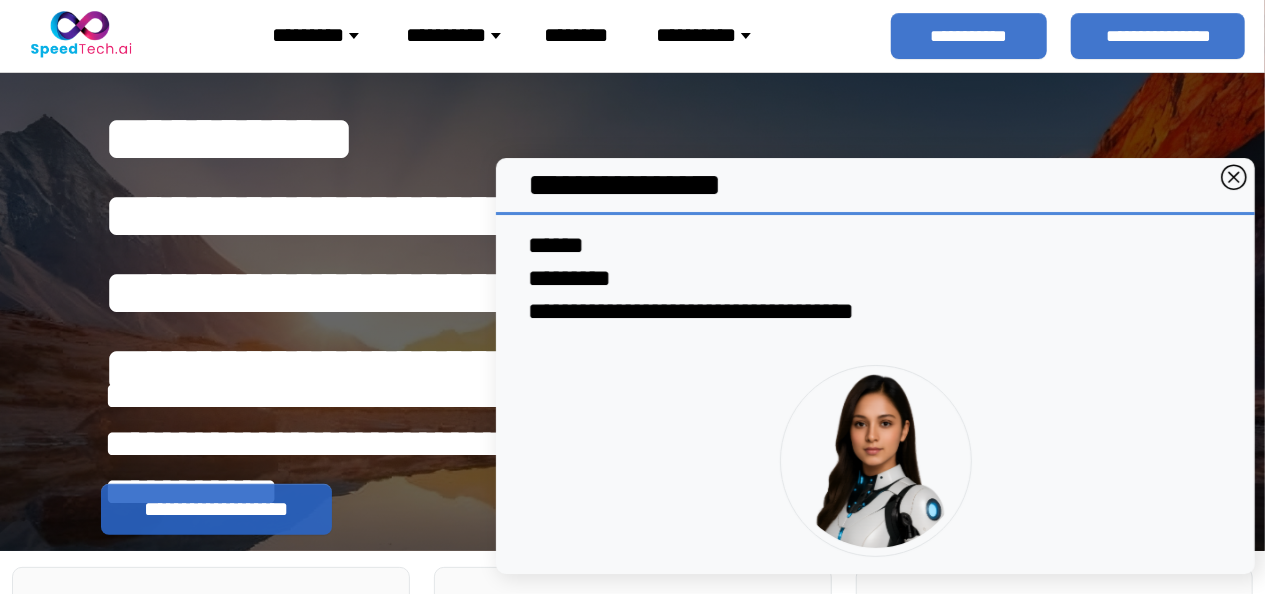 click at bounding box center (1235, 179) 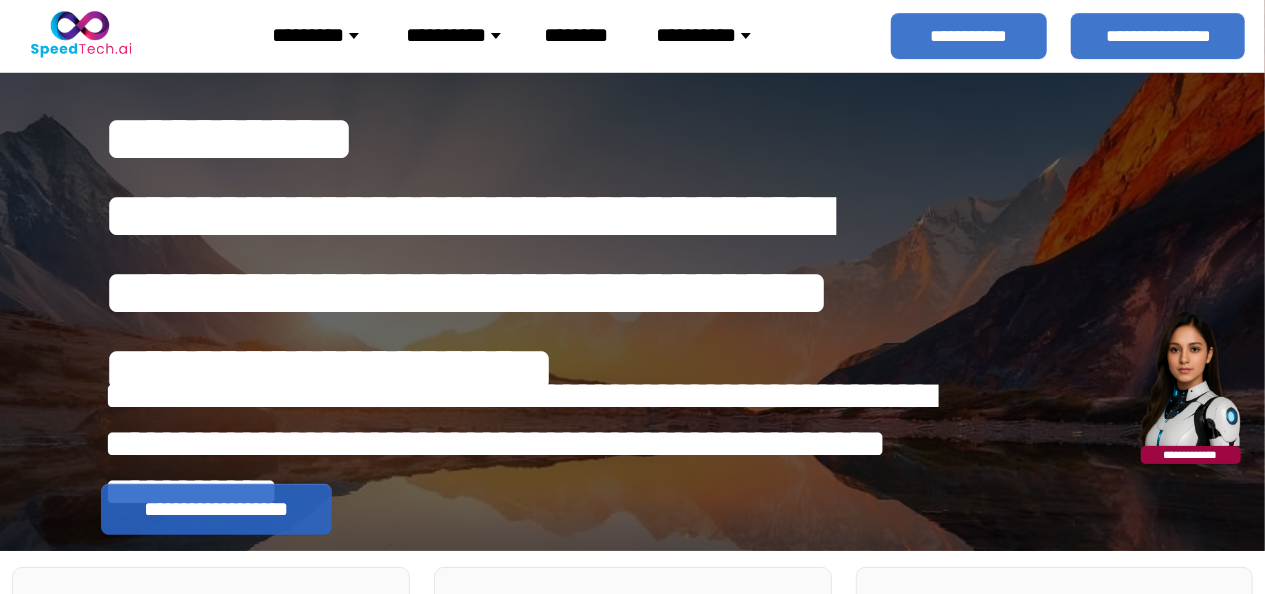 click on "**********" at bounding box center (632, 36) 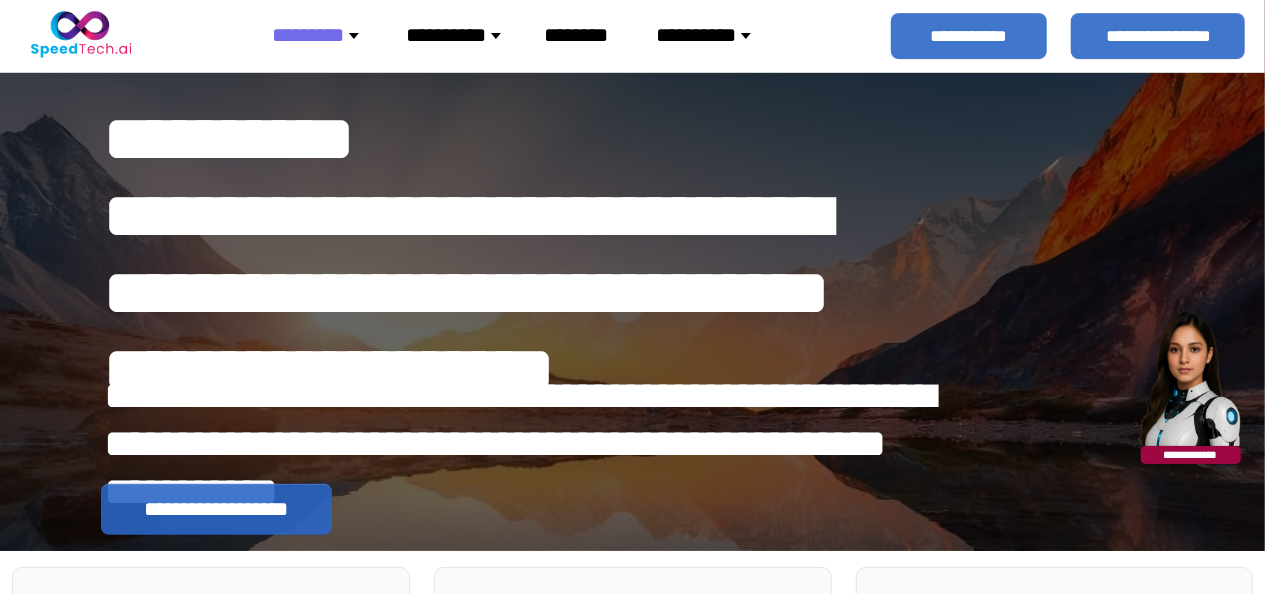 click on "********" at bounding box center [323, 35] 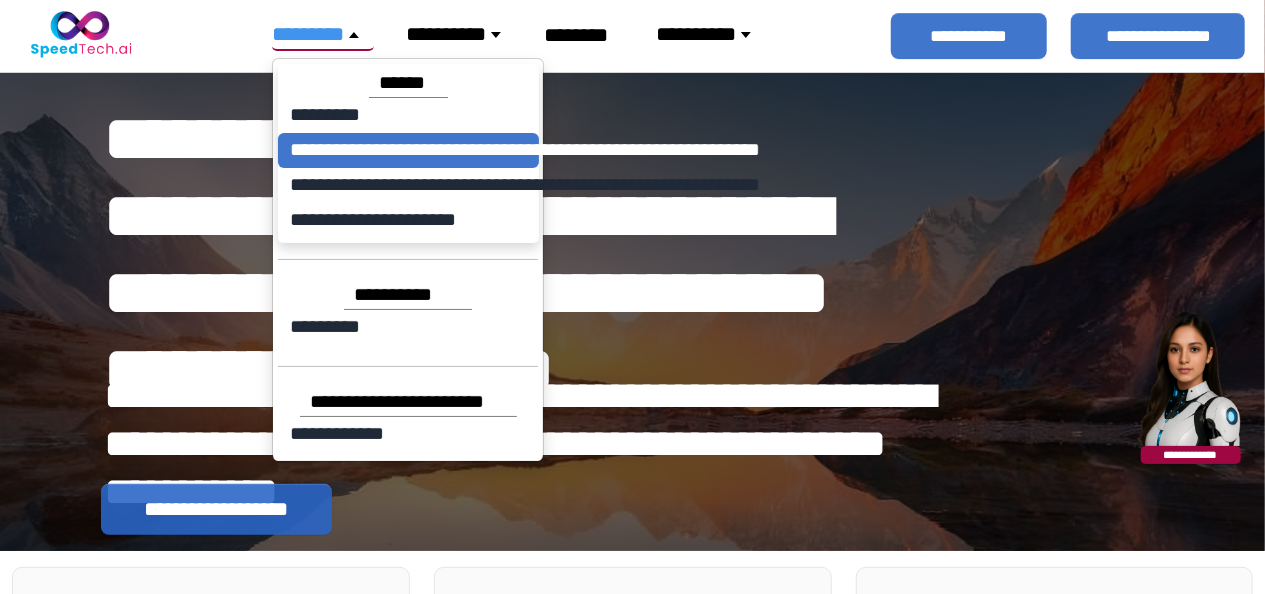 click on "**********" at bounding box center [408, 151] 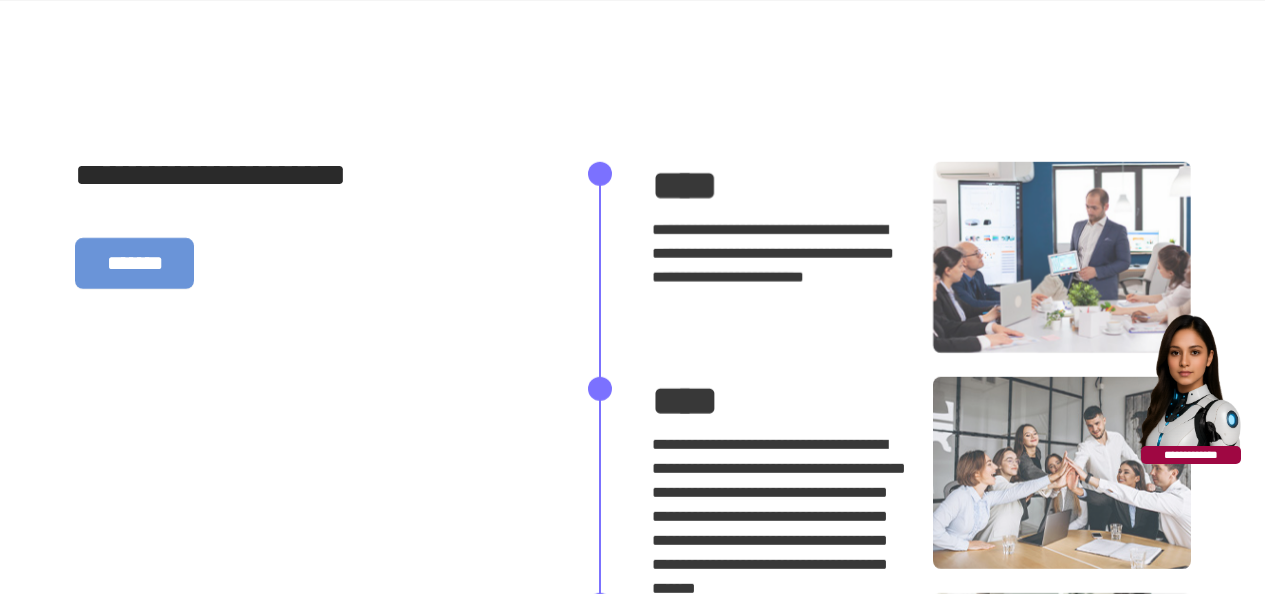 scroll, scrollTop: 1129, scrollLeft: 0, axis: vertical 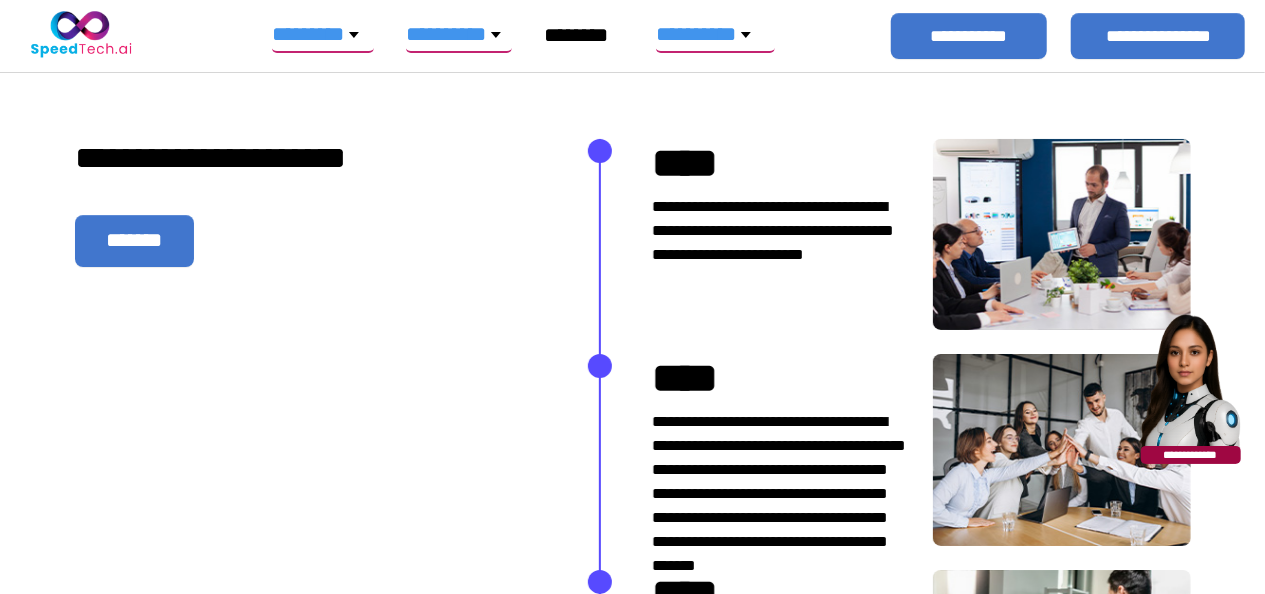 click on "**********" at bounding box center [908, 1576] 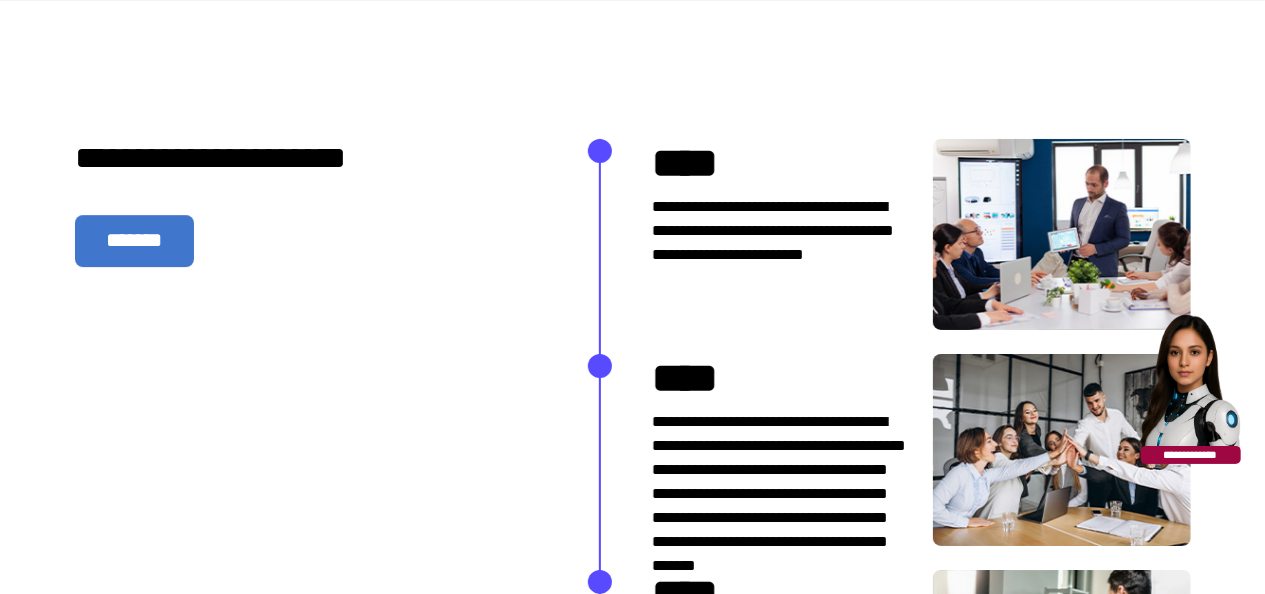 scroll, scrollTop: 1316, scrollLeft: 0, axis: vertical 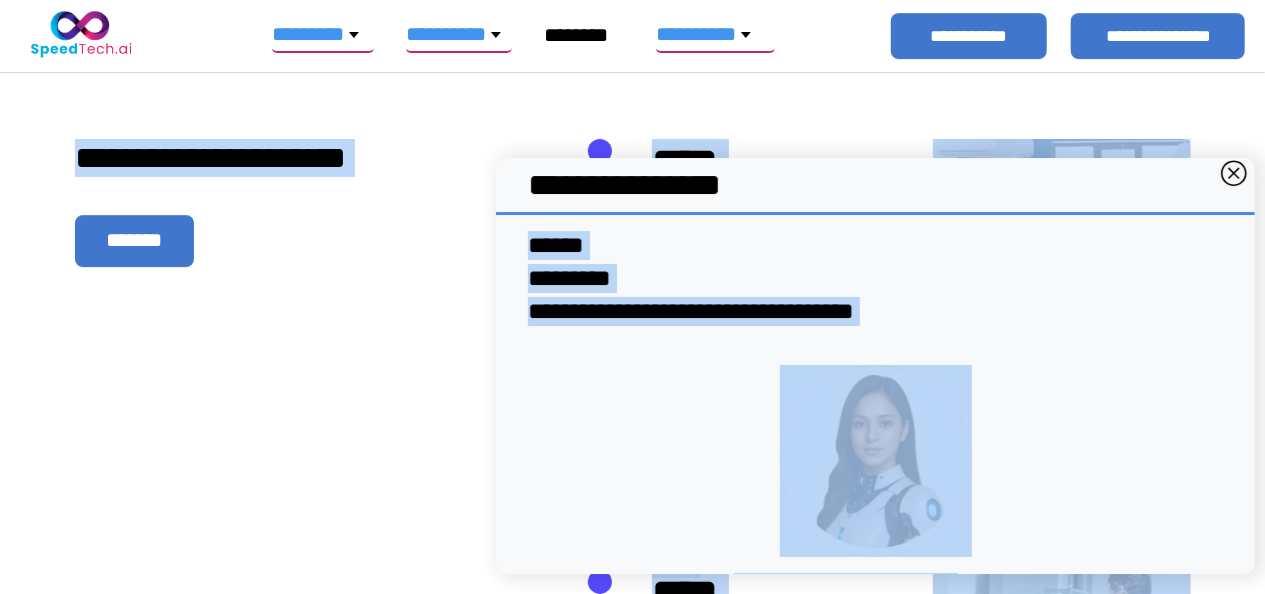 drag, startPoint x: 1058, startPoint y: 188, endPoint x: 950, endPoint y: -74, distance: 283.38666 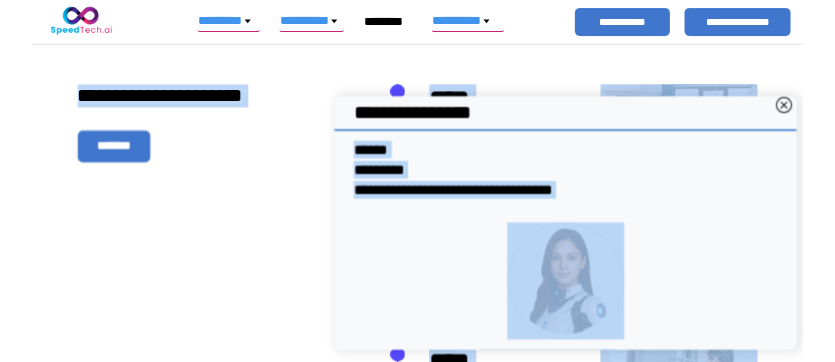 scroll, scrollTop: 468, scrollLeft: 0, axis: vertical 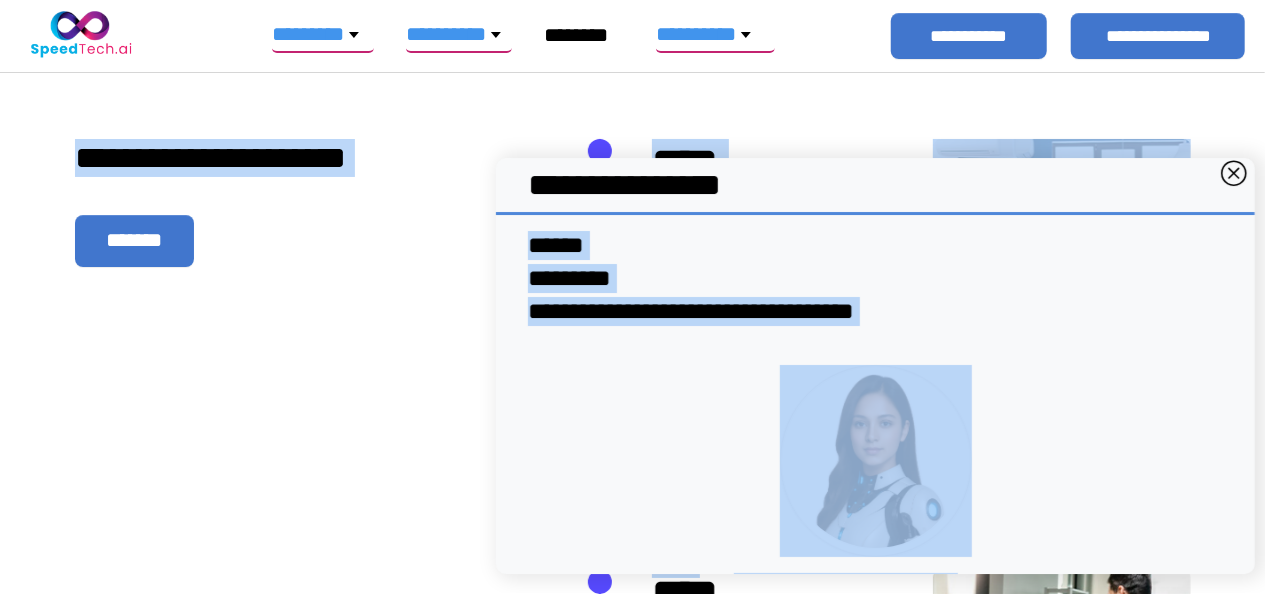 click on "**********" at bounding box center [875, 480] 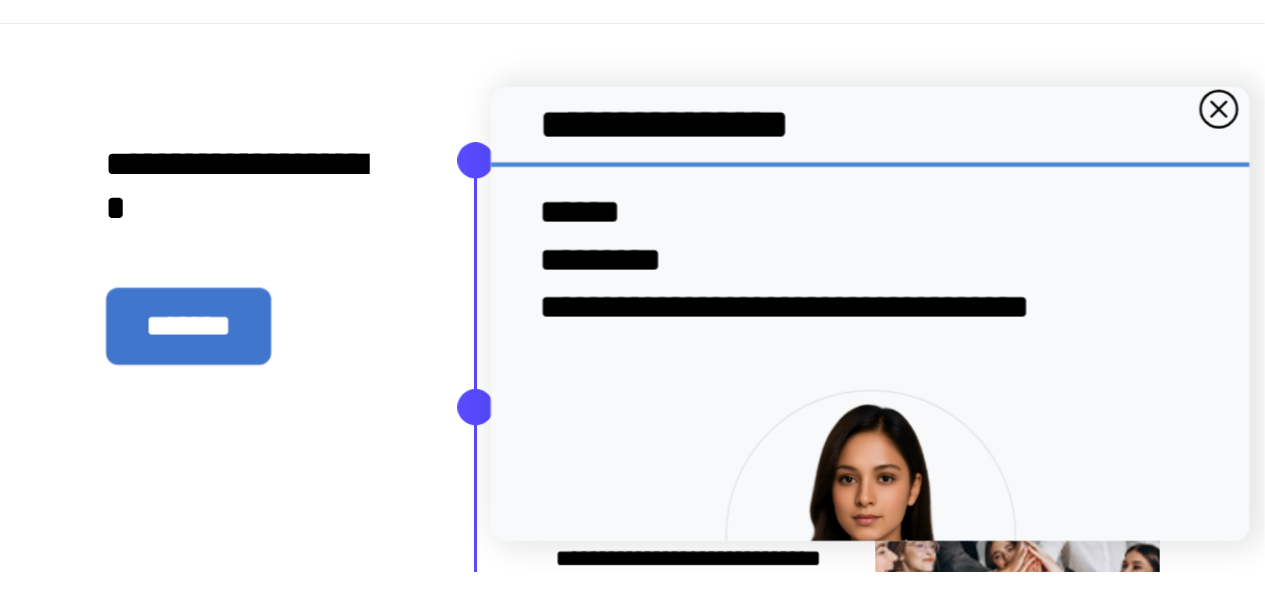 scroll, scrollTop: 1200, scrollLeft: 0, axis: vertical 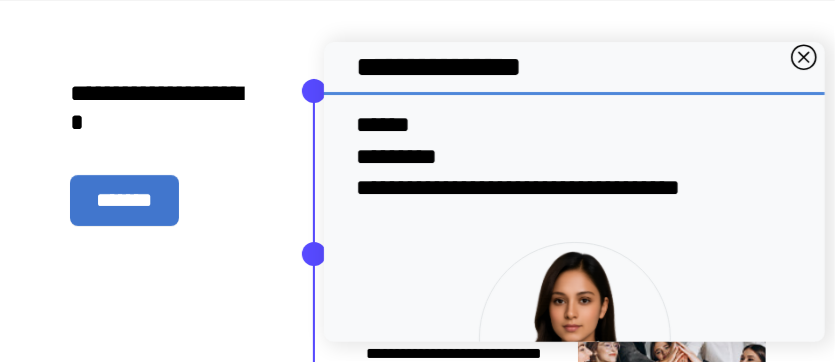 click at bounding box center [805, 59] 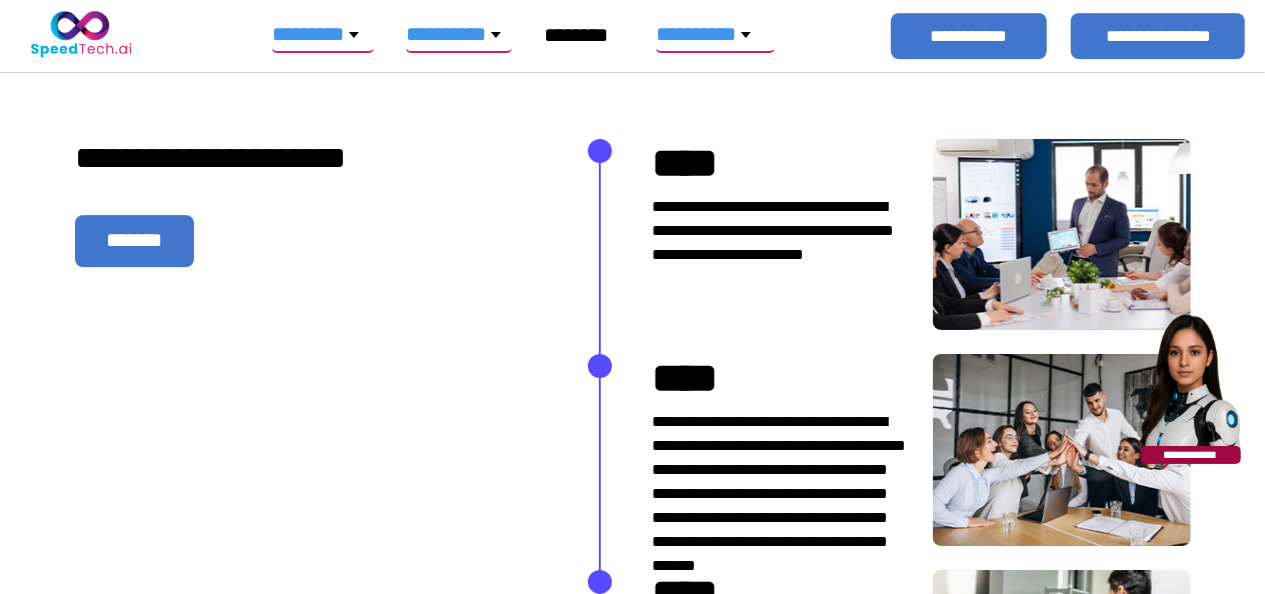 scroll, scrollTop: 0, scrollLeft: 0, axis: both 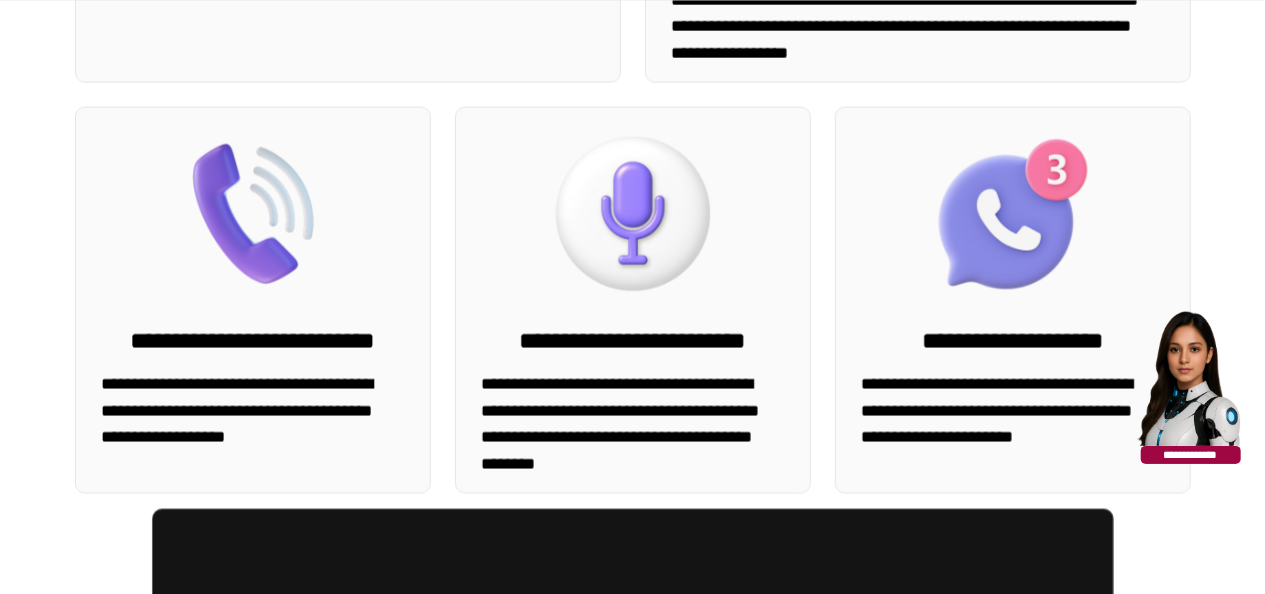 click on "**********" at bounding box center (253, 300) 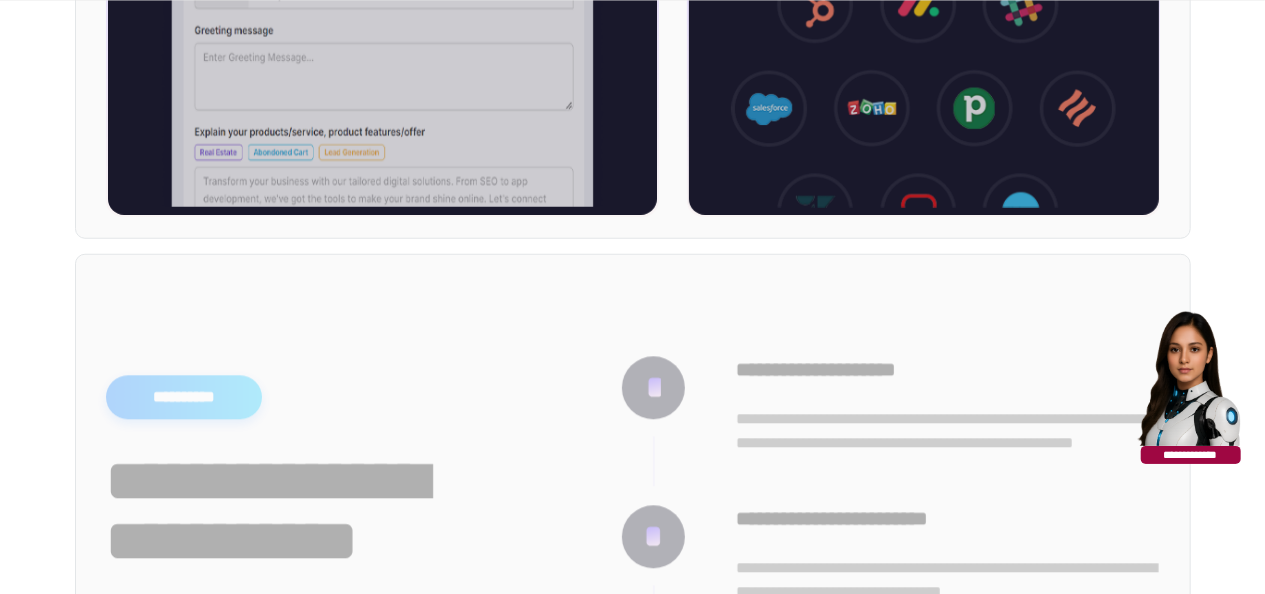 scroll, scrollTop: 4532, scrollLeft: 0, axis: vertical 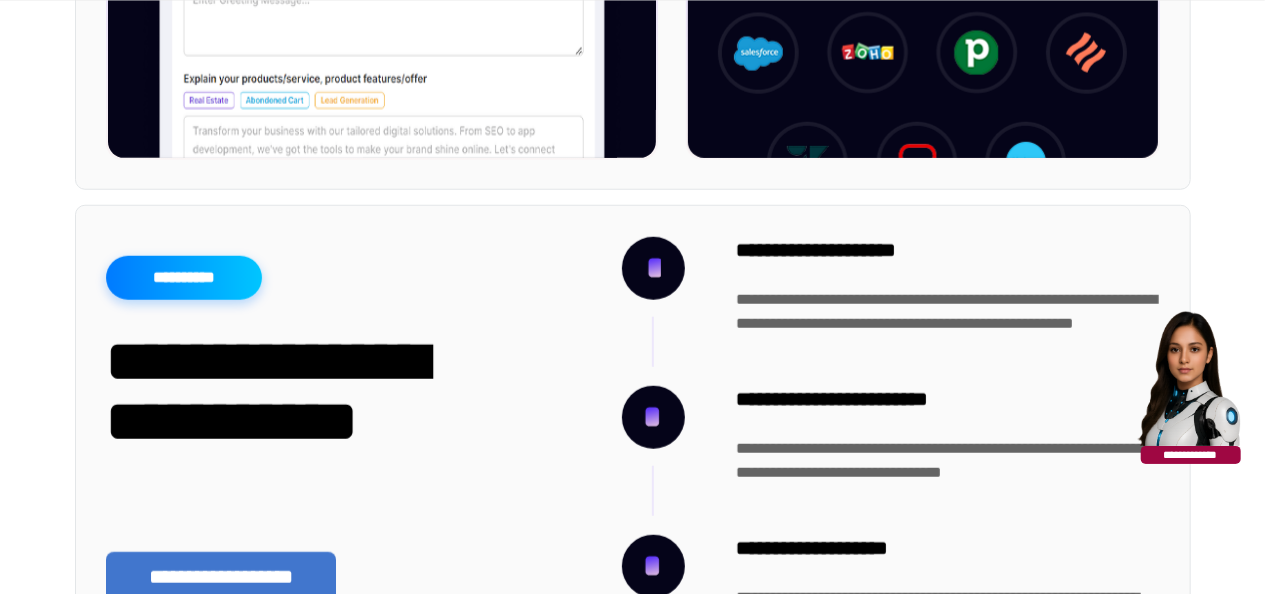 click at bounding box center (1188, 378) 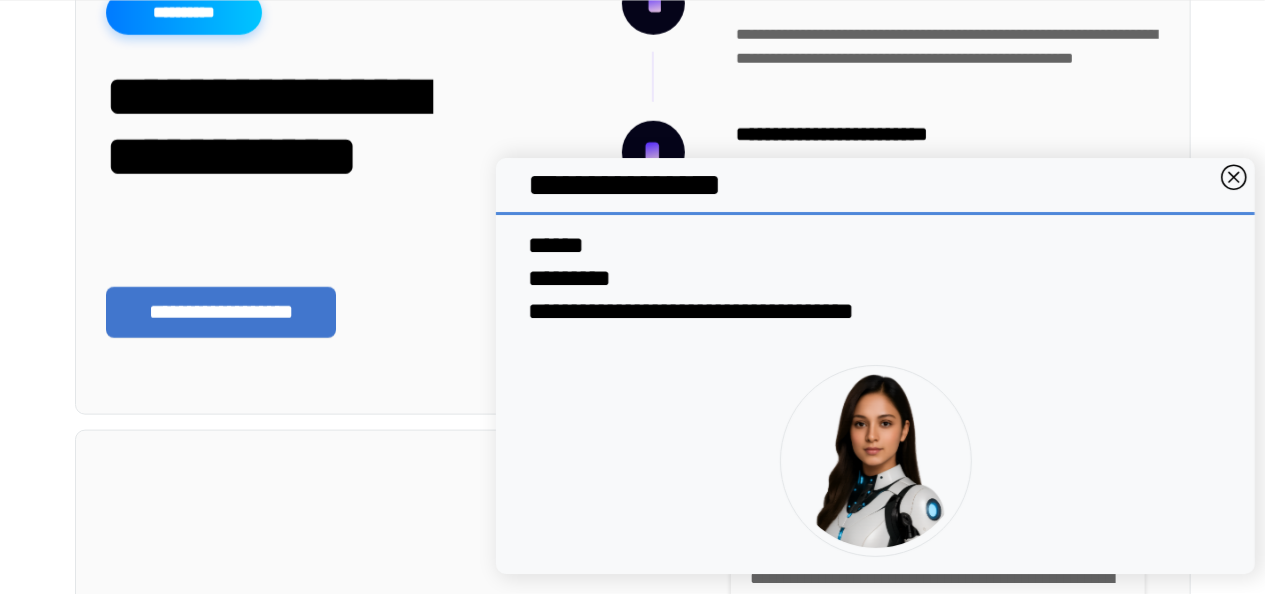 scroll, scrollTop: 4798, scrollLeft: 0, axis: vertical 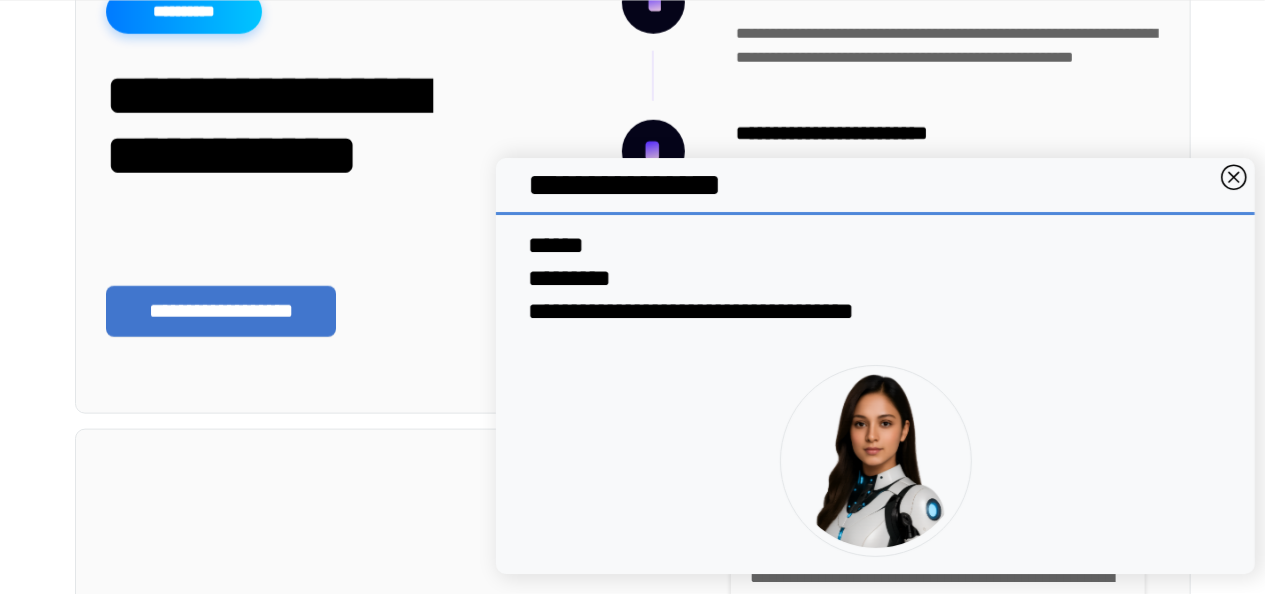 click at bounding box center (876, 462) 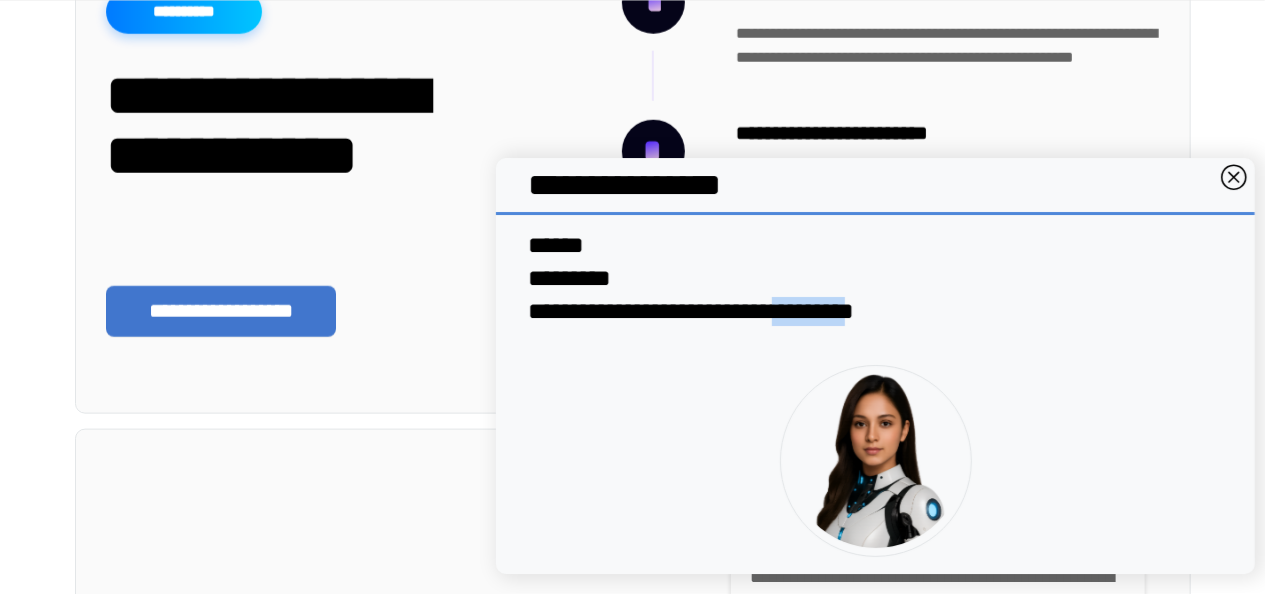 click on "**********" at bounding box center [875, 282] 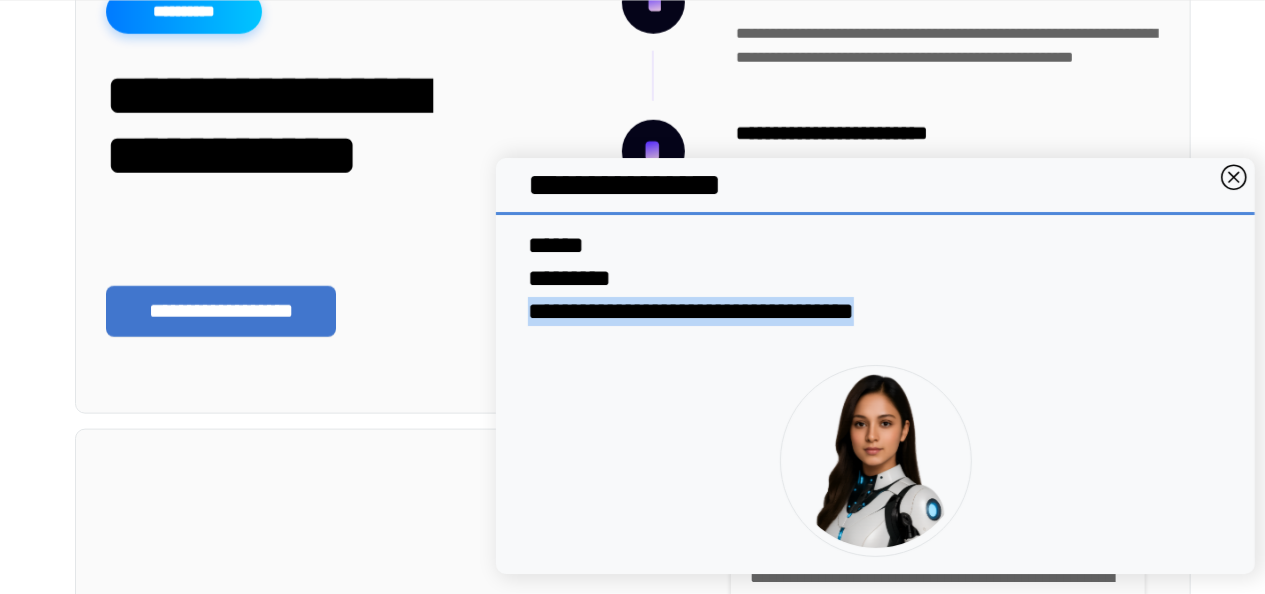 click on "**********" at bounding box center (875, 282) 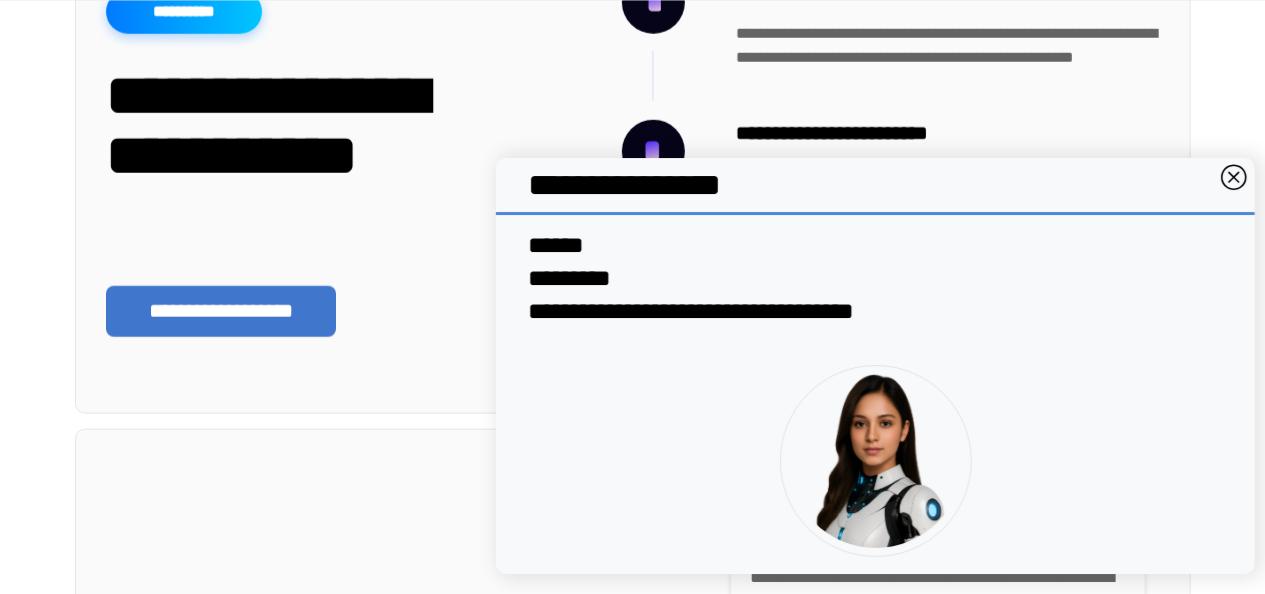 click at bounding box center (1235, 179) 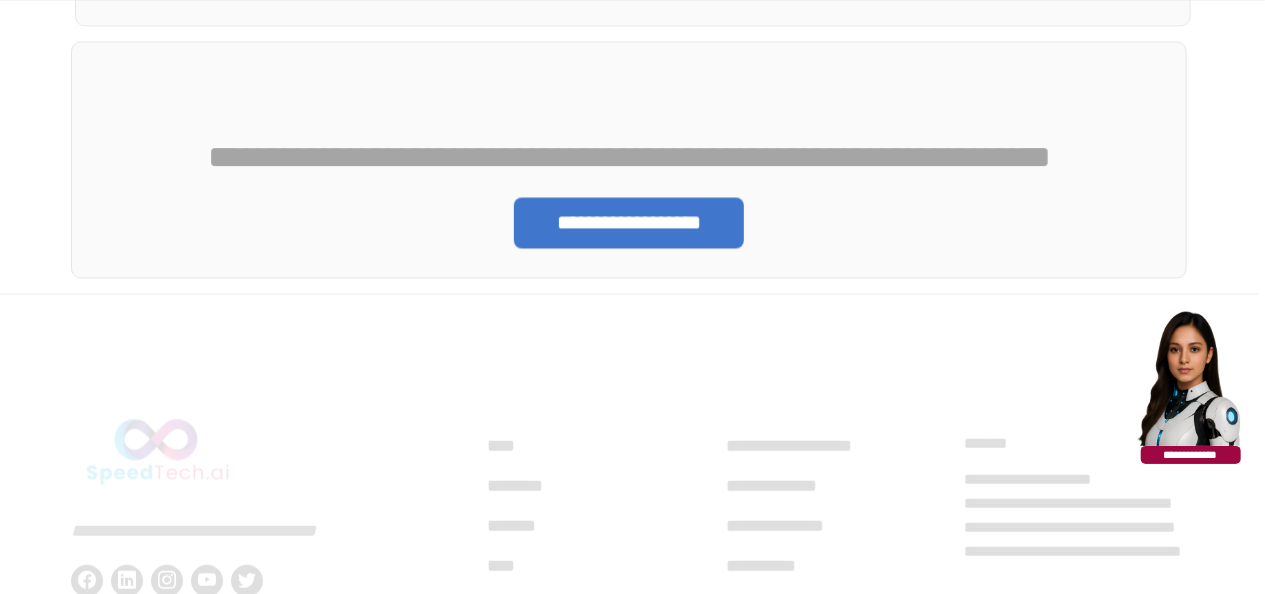 scroll, scrollTop: 5792, scrollLeft: 0, axis: vertical 